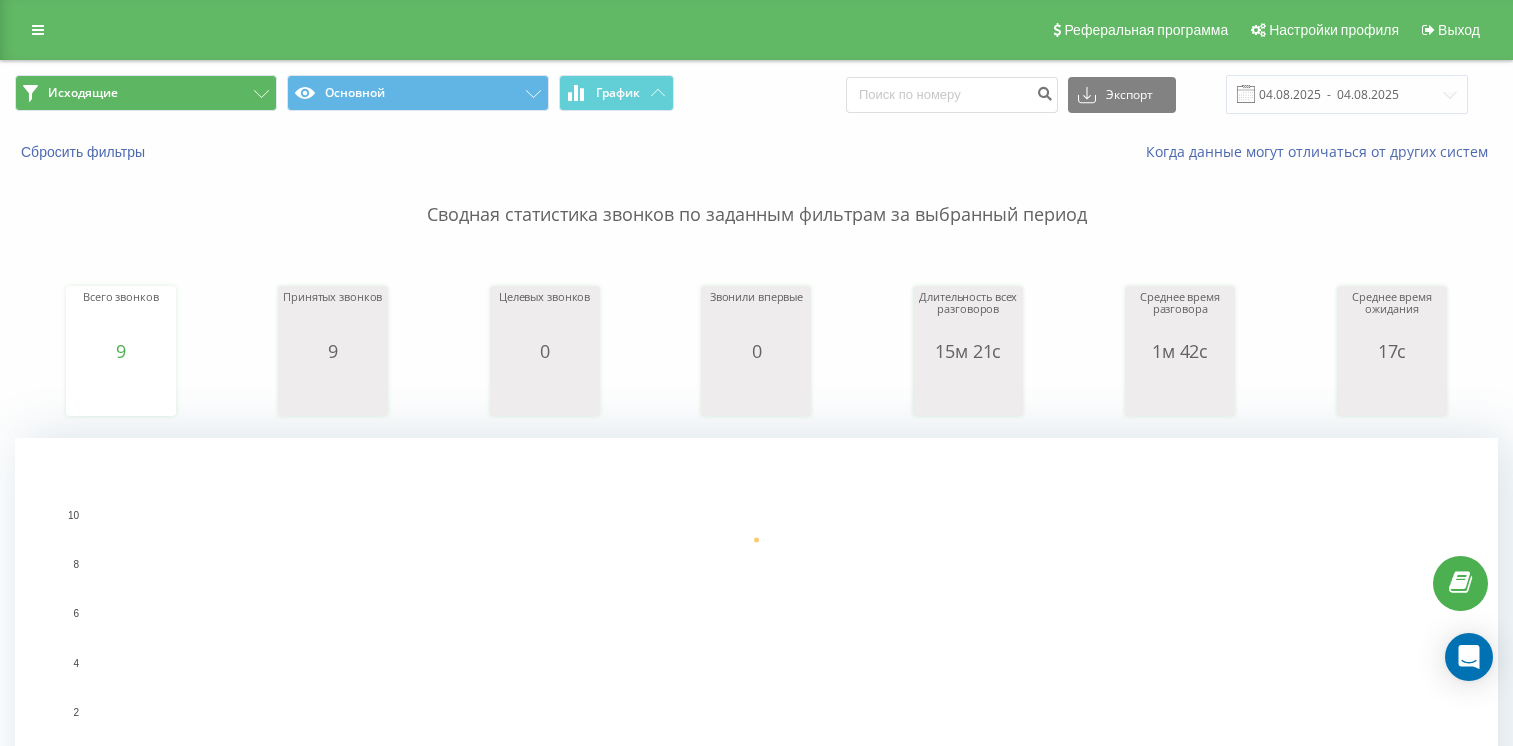 scroll, scrollTop: 0, scrollLeft: 0, axis: both 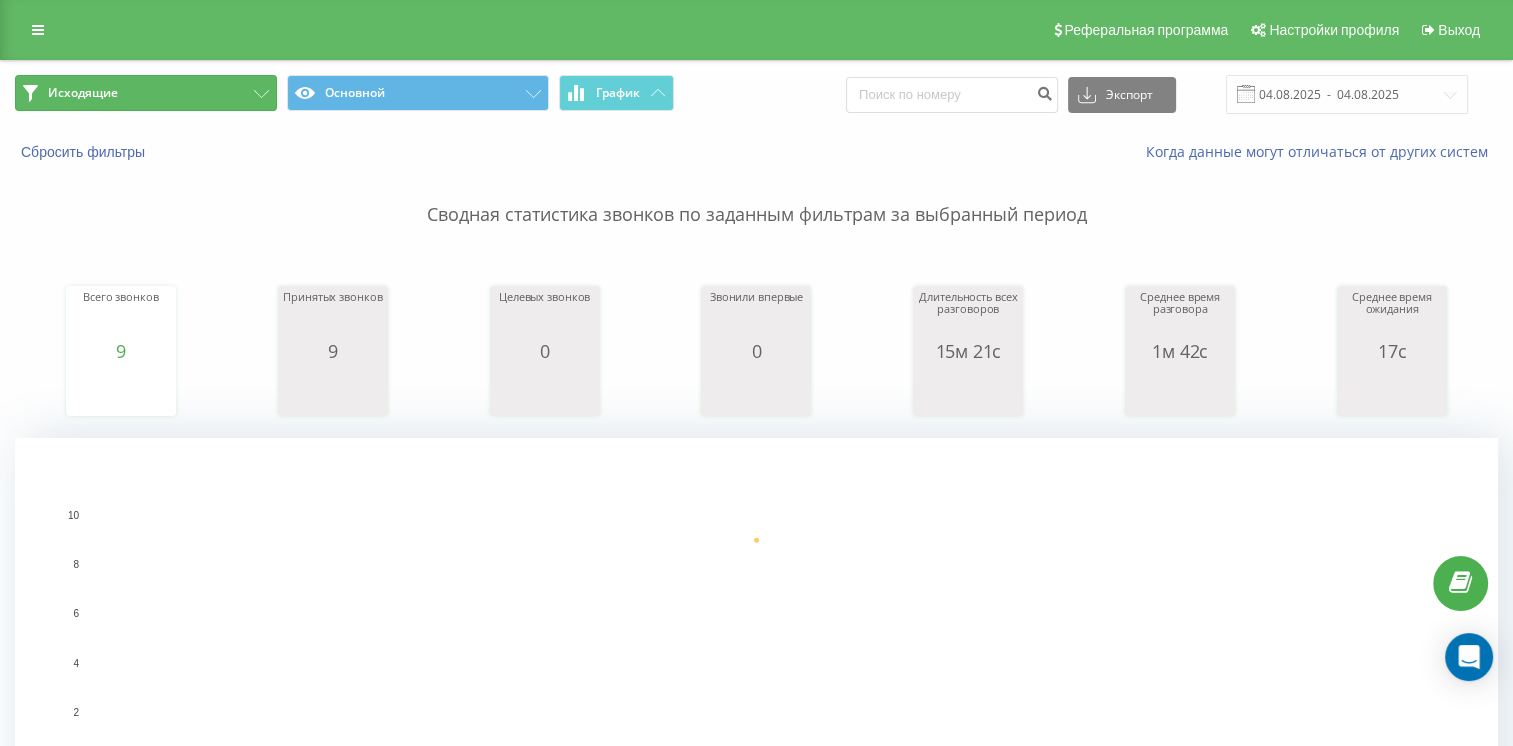 click on "Исходящие" at bounding box center (83, 93) 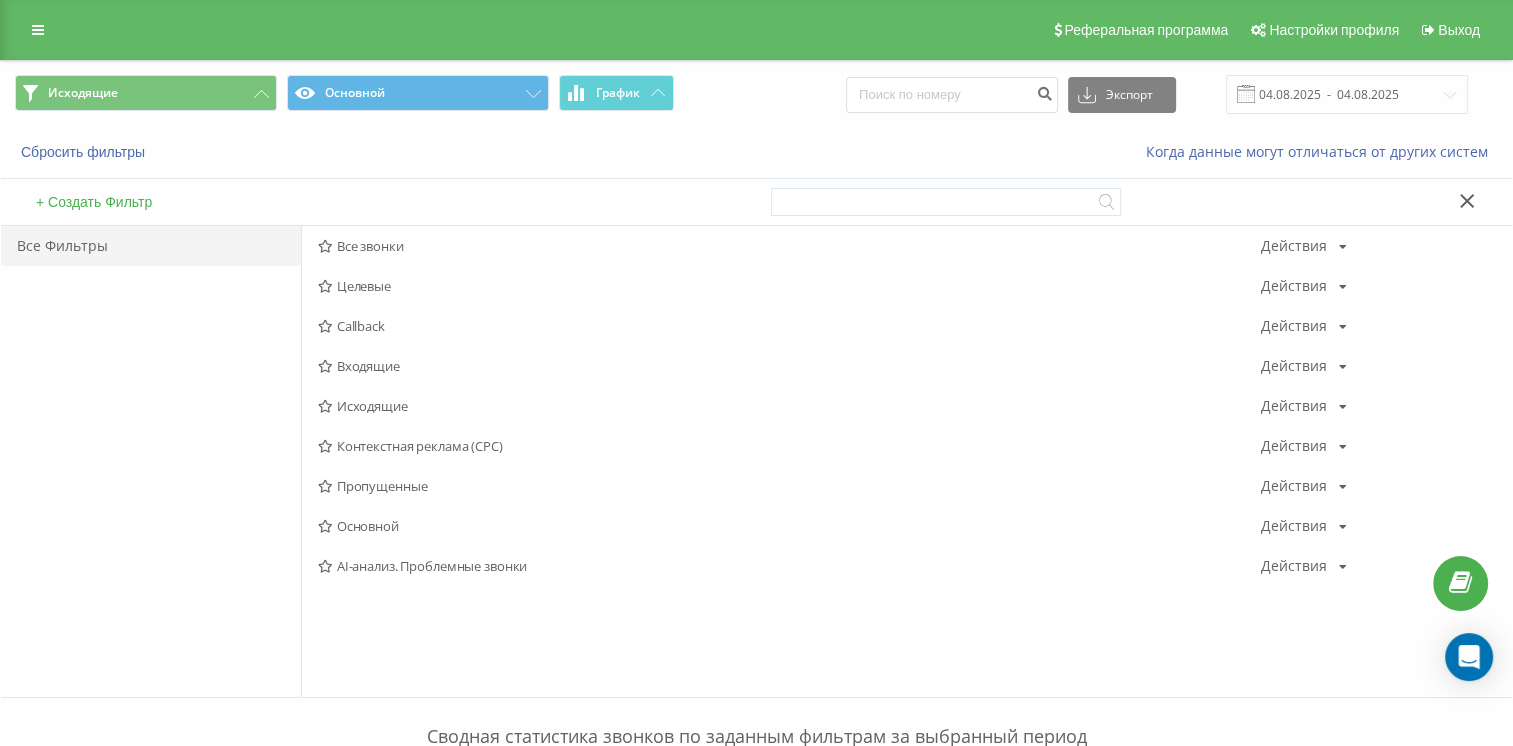click on "Исходящие" at bounding box center (789, 406) 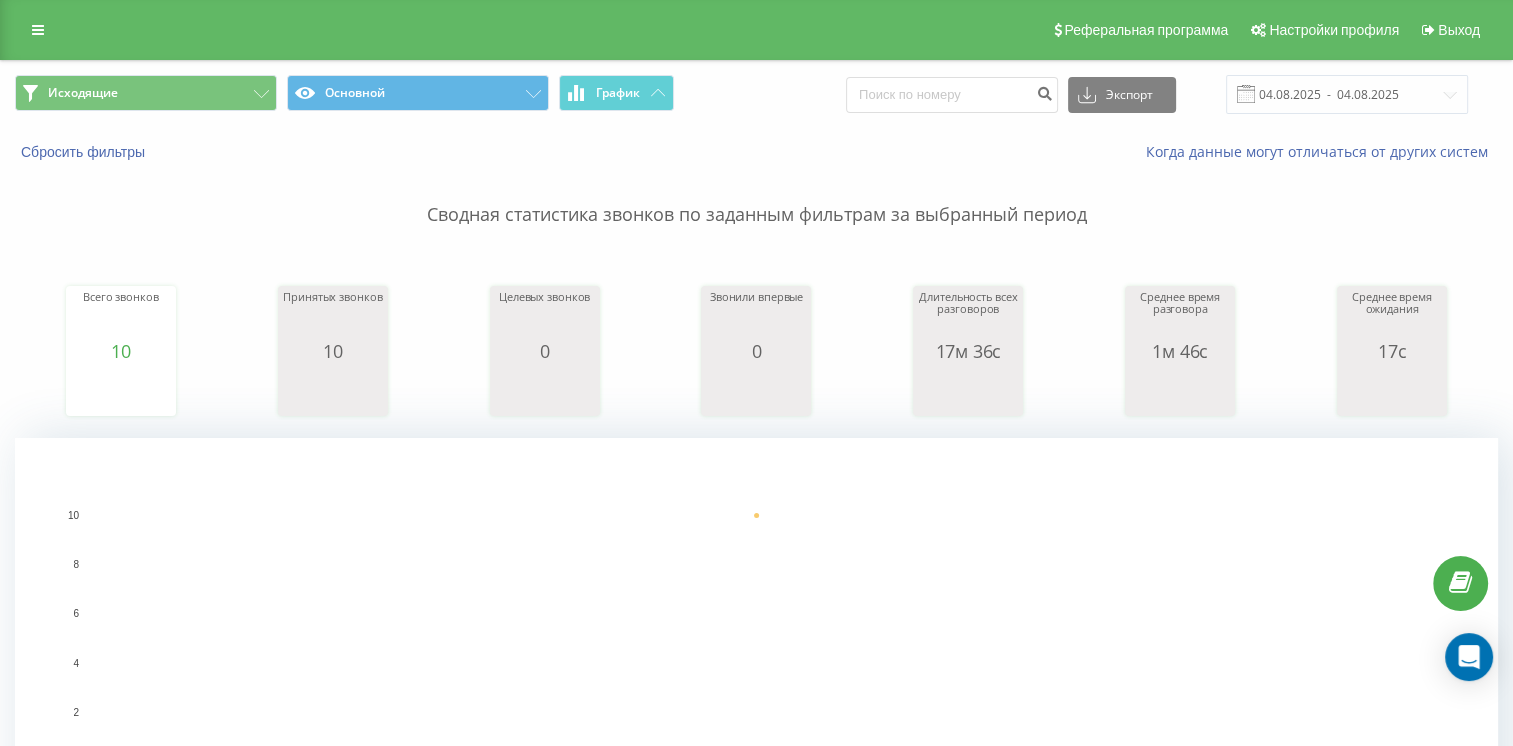 click on "Исходящие Основной График" at bounding box center (378, 94) 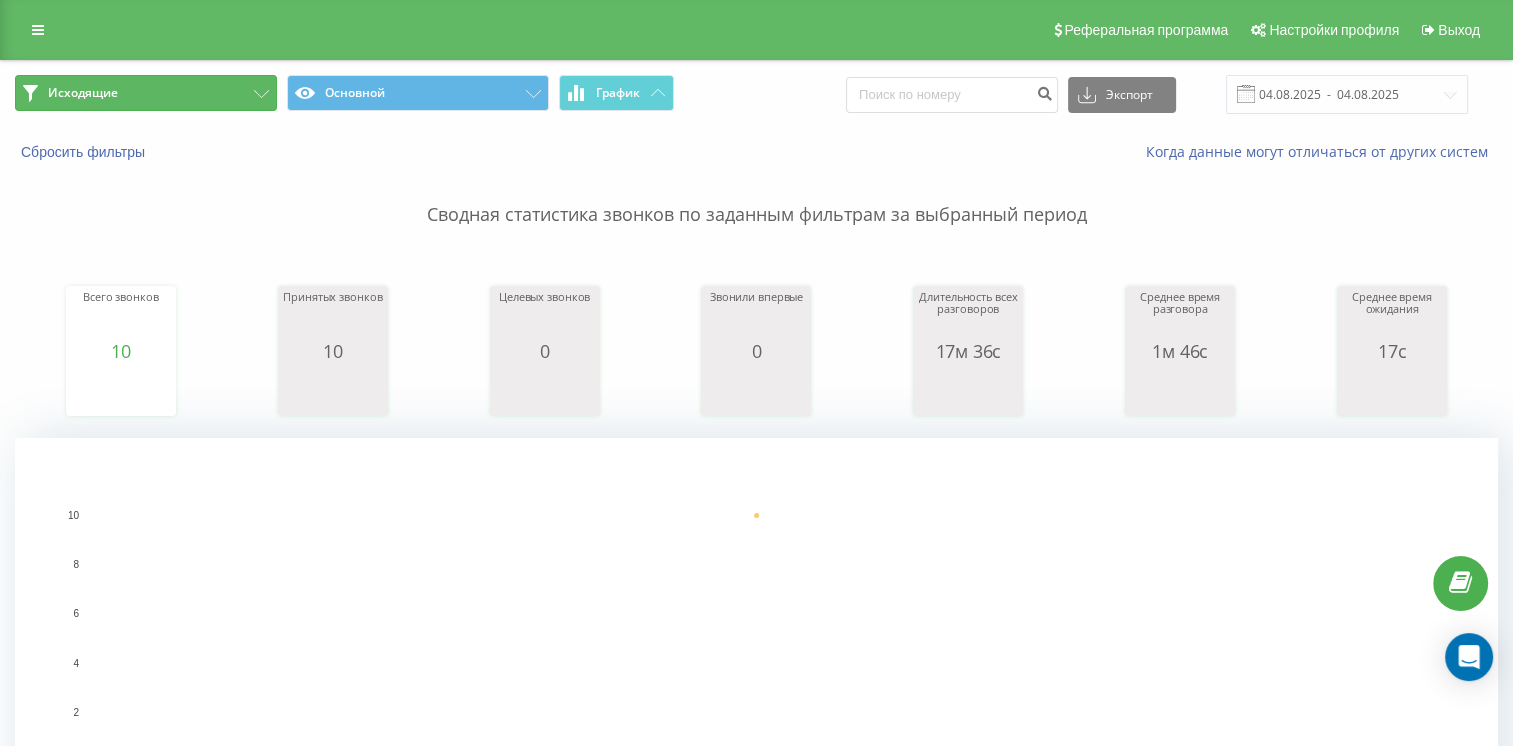click on "Исходящие" at bounding box center [146, 93] 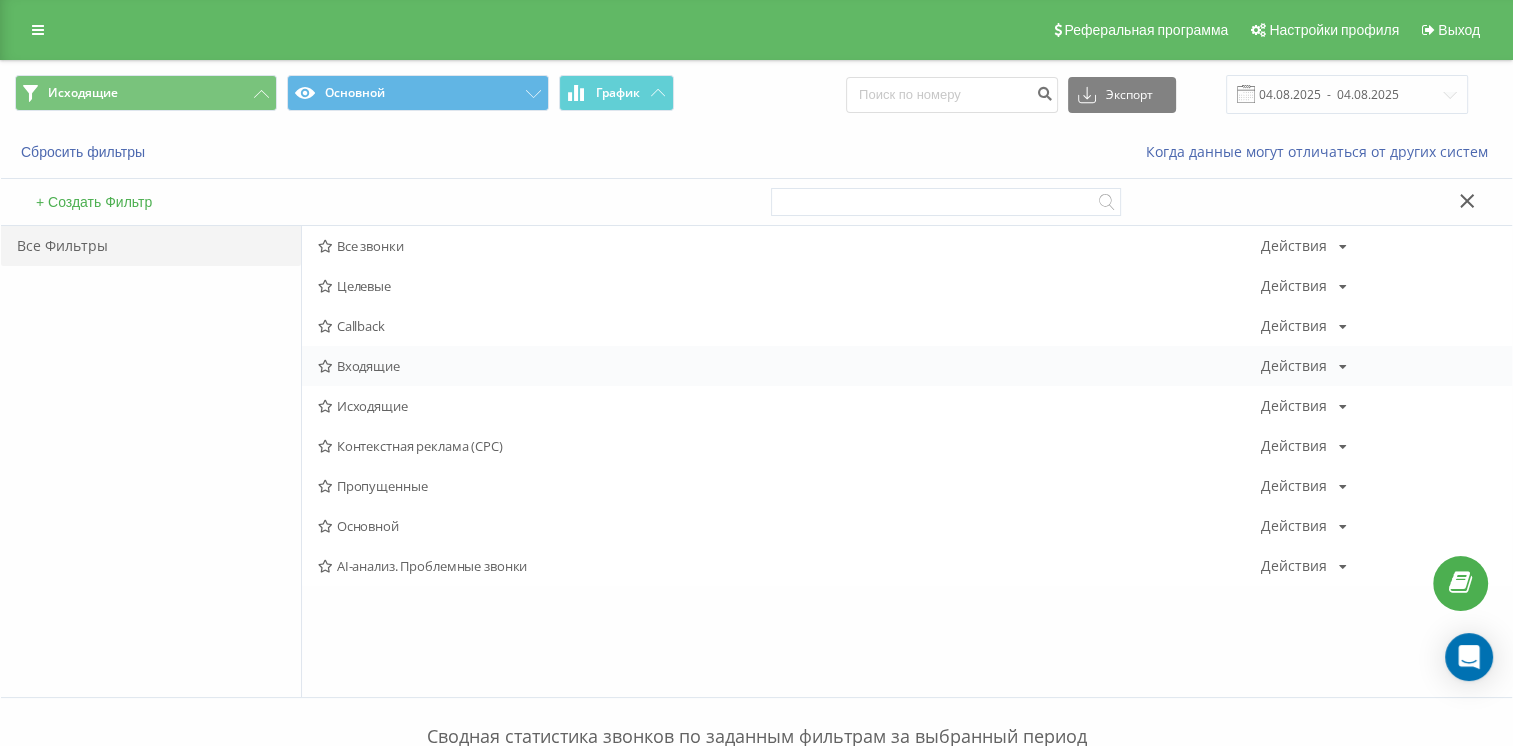 click on "Входящие Действия Редактировать Копировать Удалить По умолчанию Поделиться" at bounding box center (907, 366) 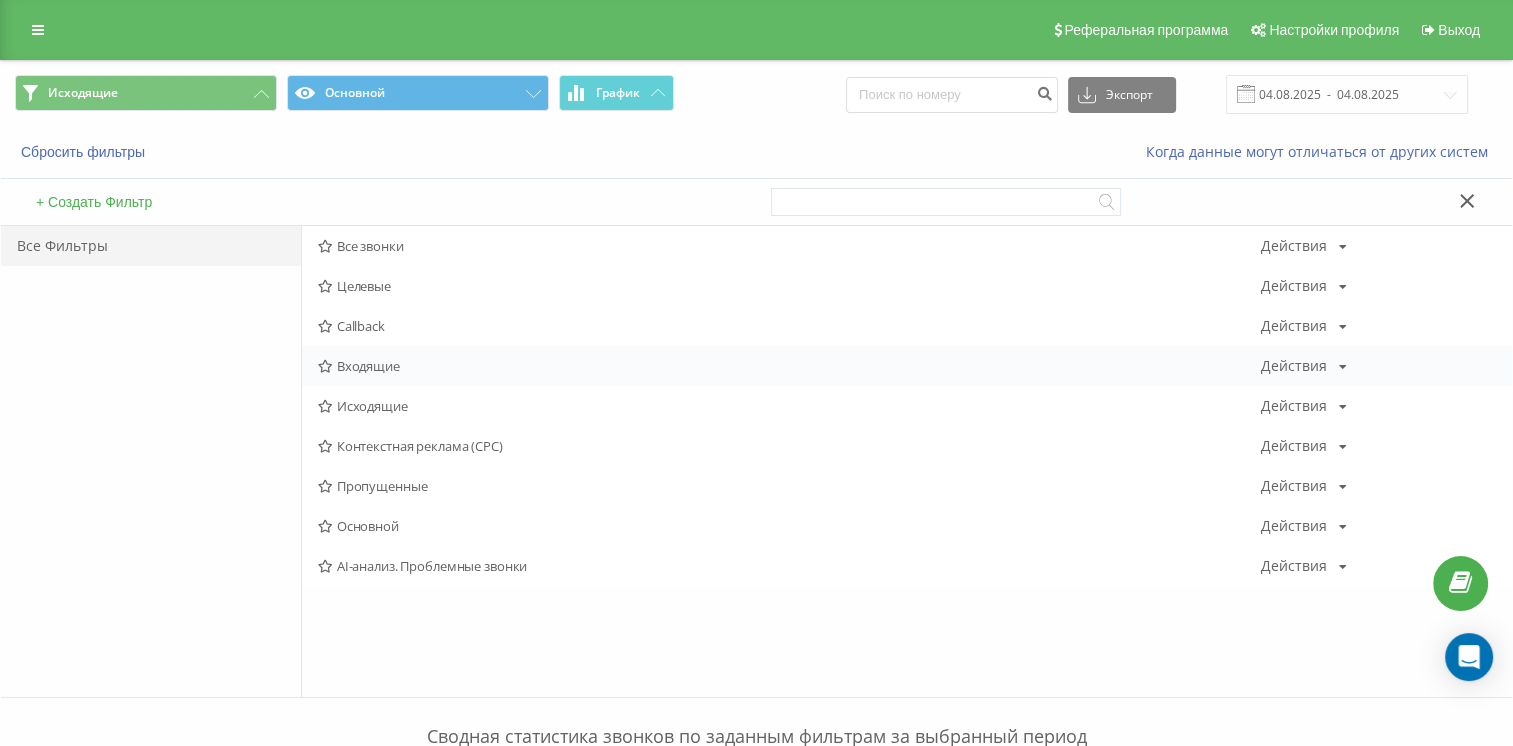 click on "Входящие" at bounding box center (789, 366) 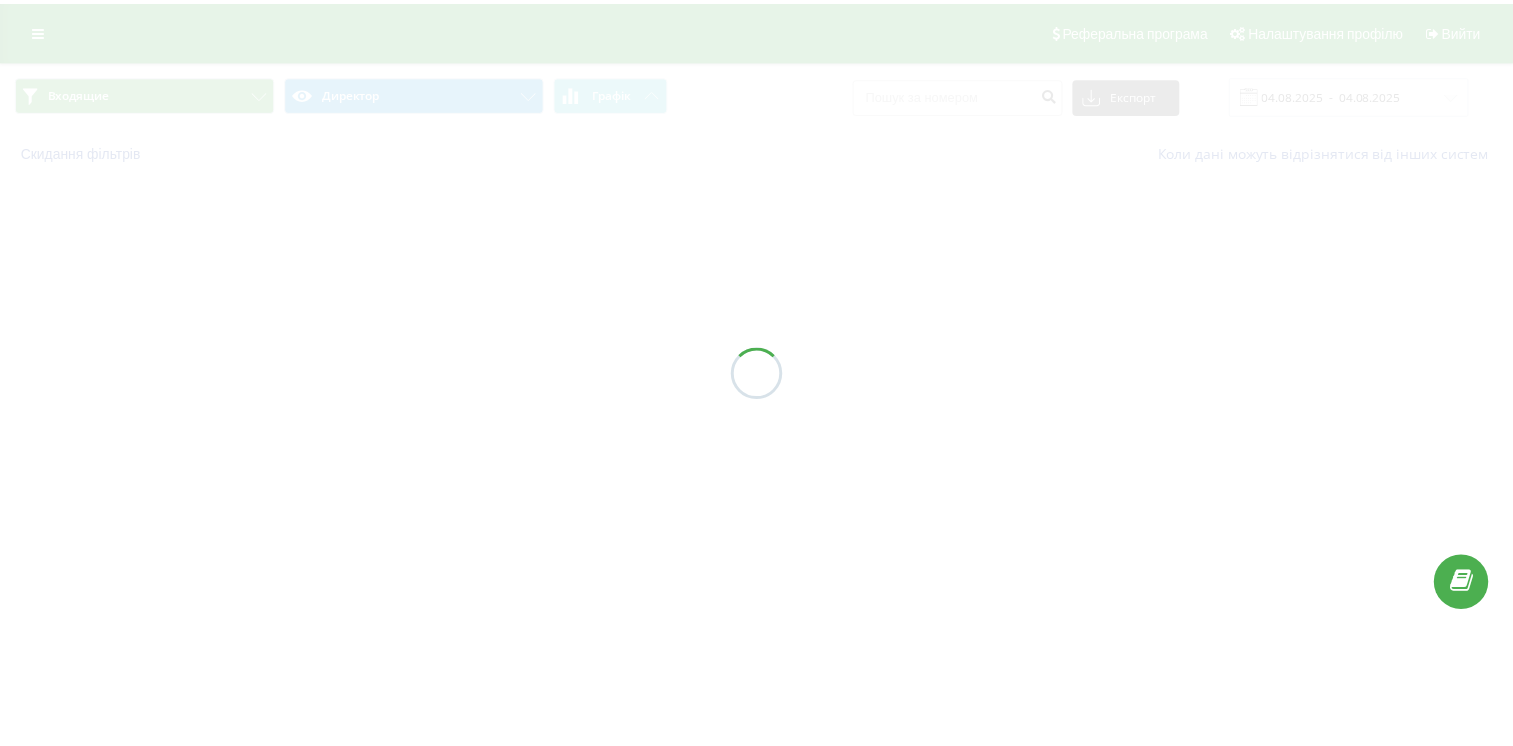 scroll, scrollTop: 0, scrollLeft: 0, axis: both 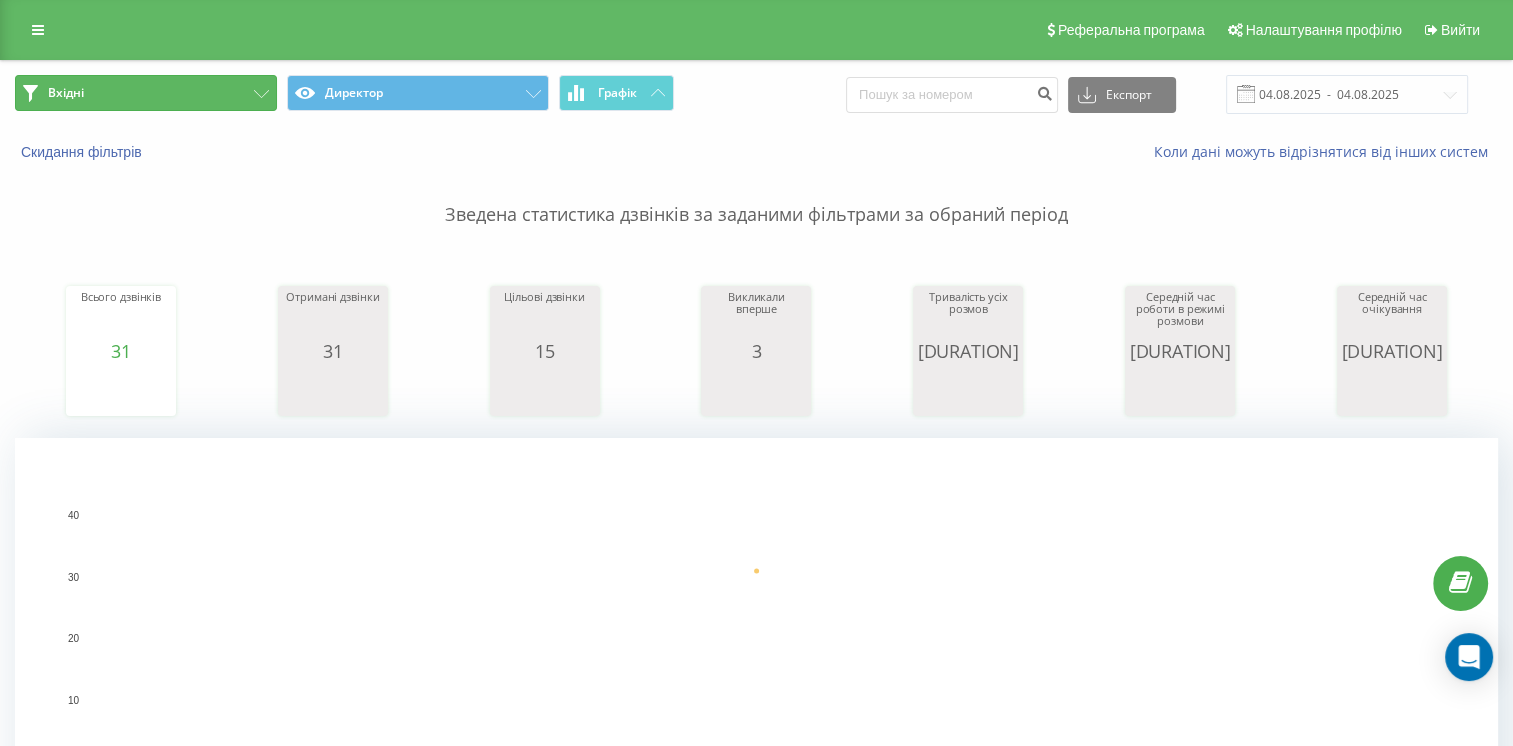 click on "Вхідні" at bounding box center [146, 93] 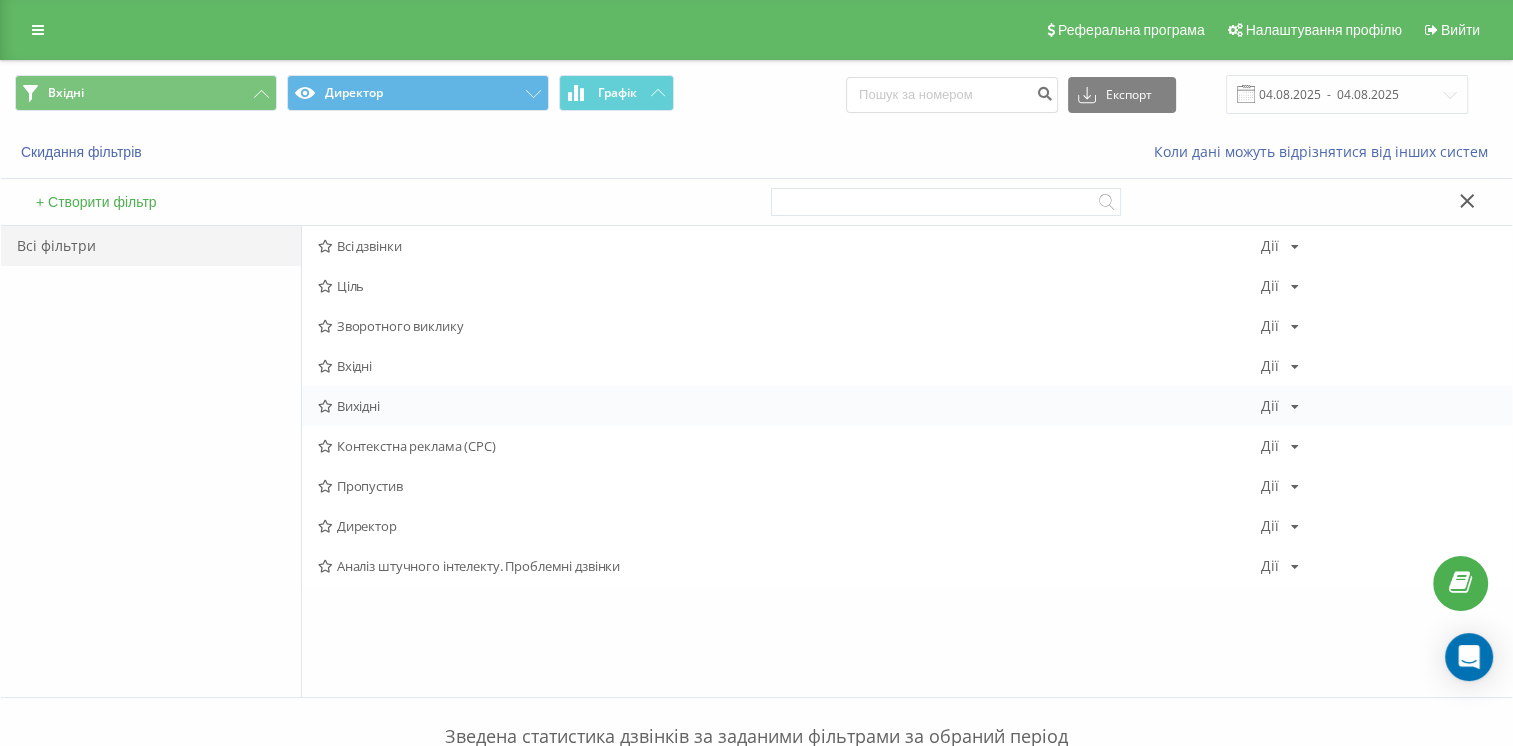 click on "Вихідні" at bounding box center (789, 406) 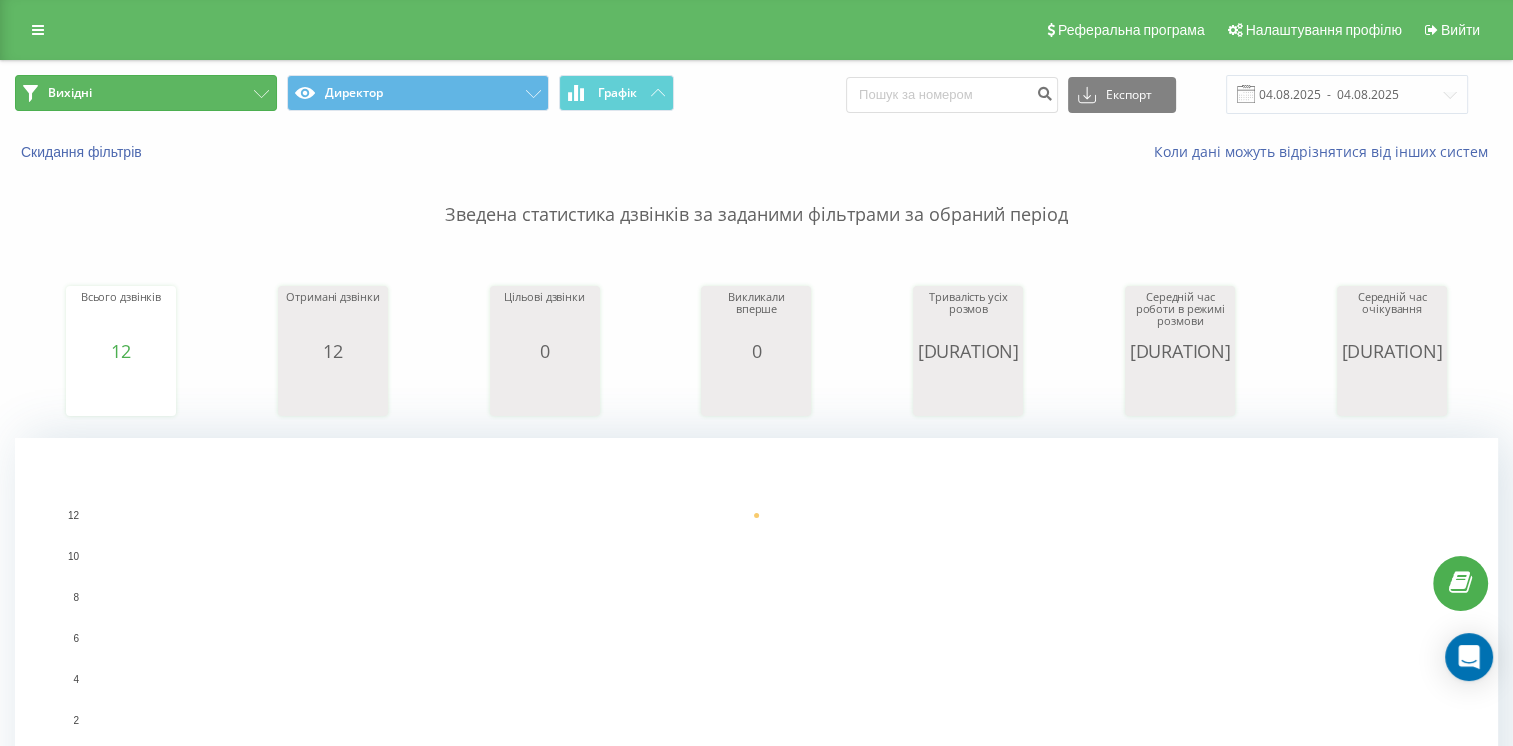 click on "Вихідні" at bounding box center (146, 93) 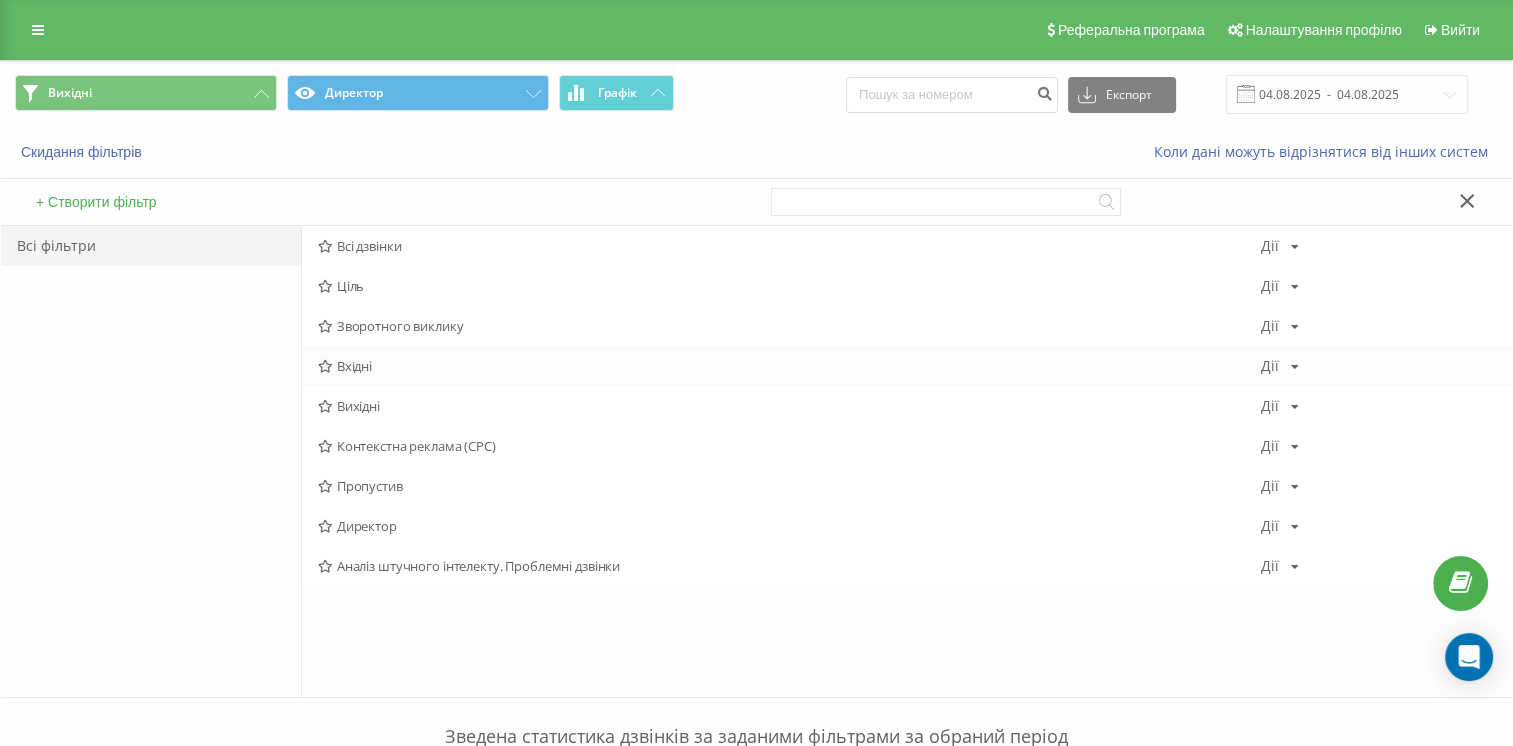 click on "Вхідні" at bounding box center [789, 366] 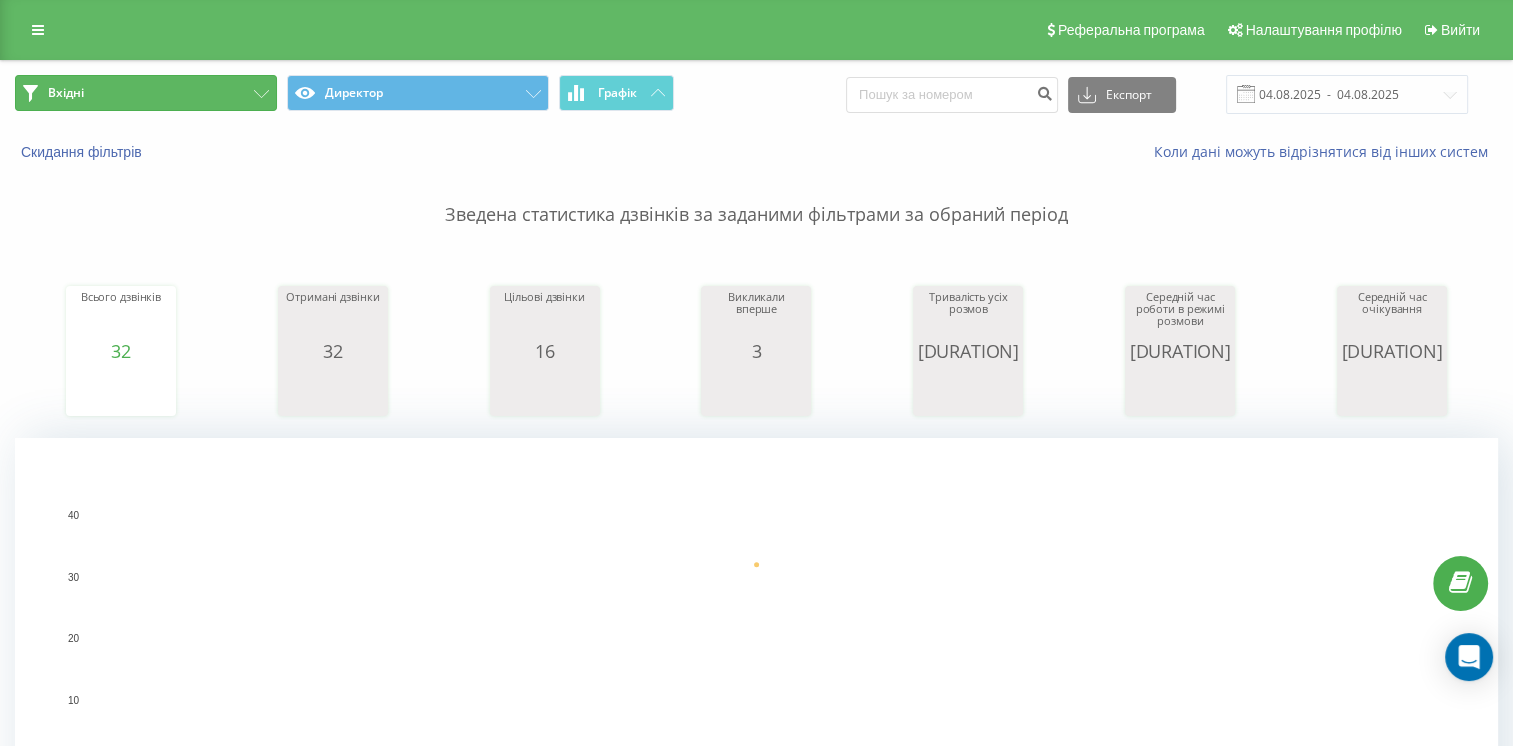 click on "Вхідні" at bounding box center (146, 93) 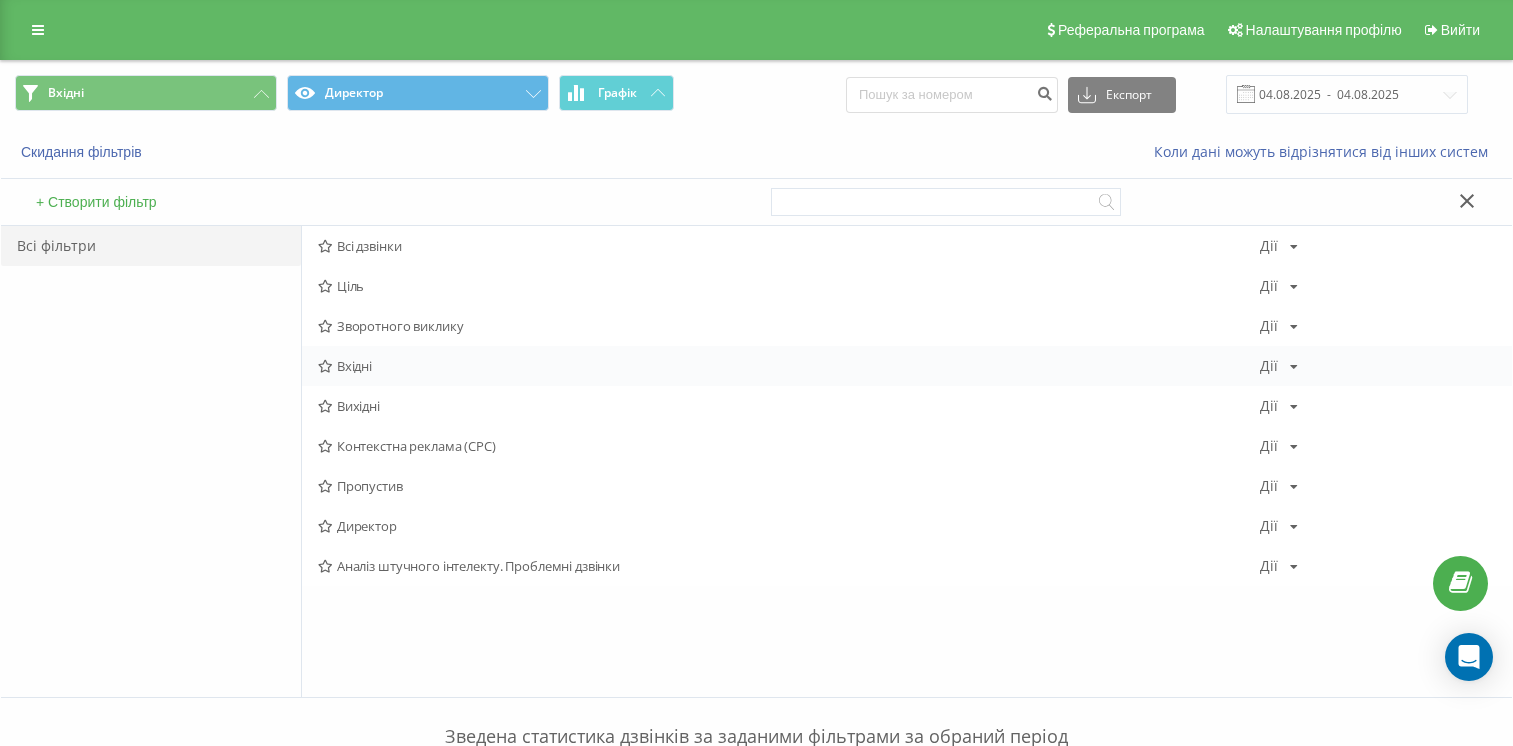 scroll, scrollTop: 0, scrollLeft: 0, axis: both 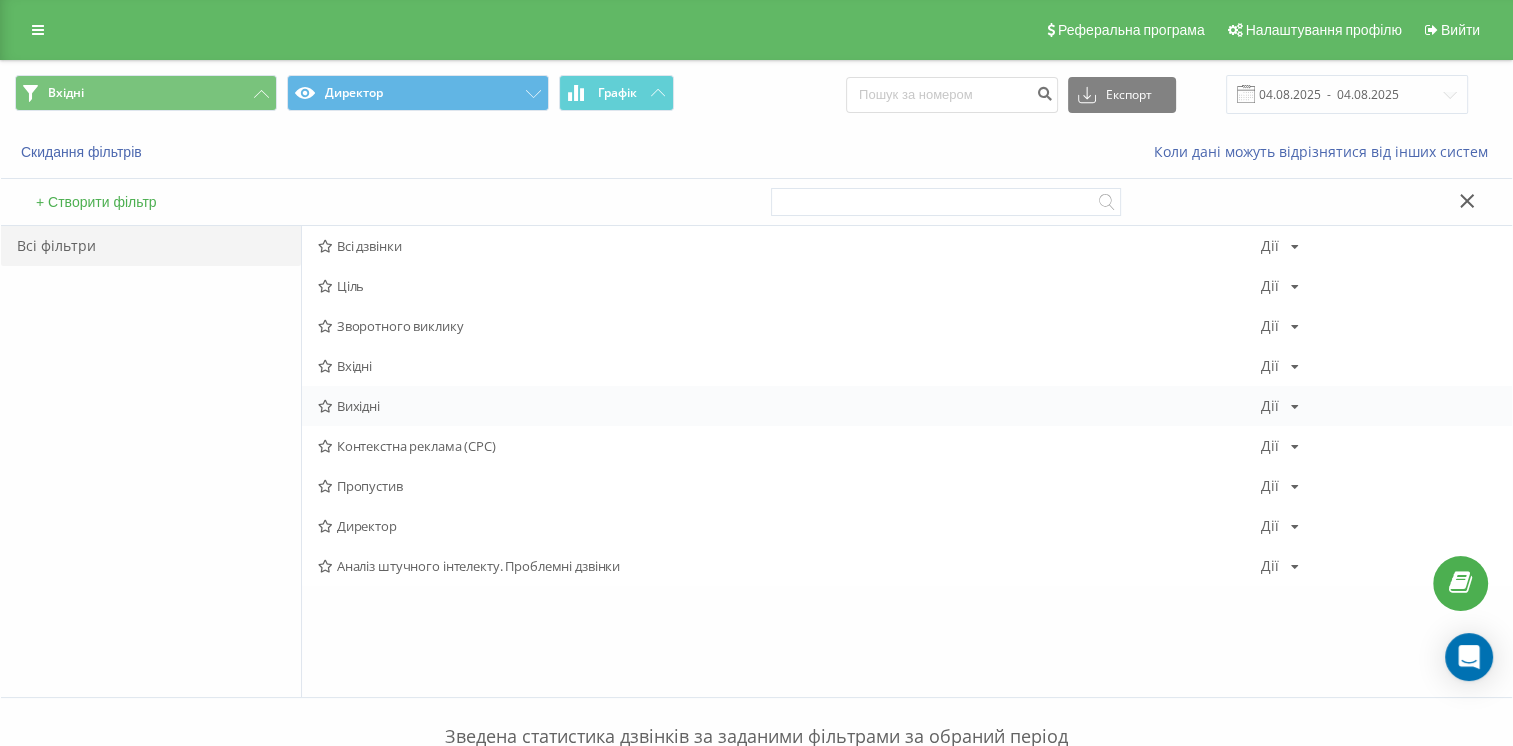 click on "Вихідні" at bounding box center (789, 406) 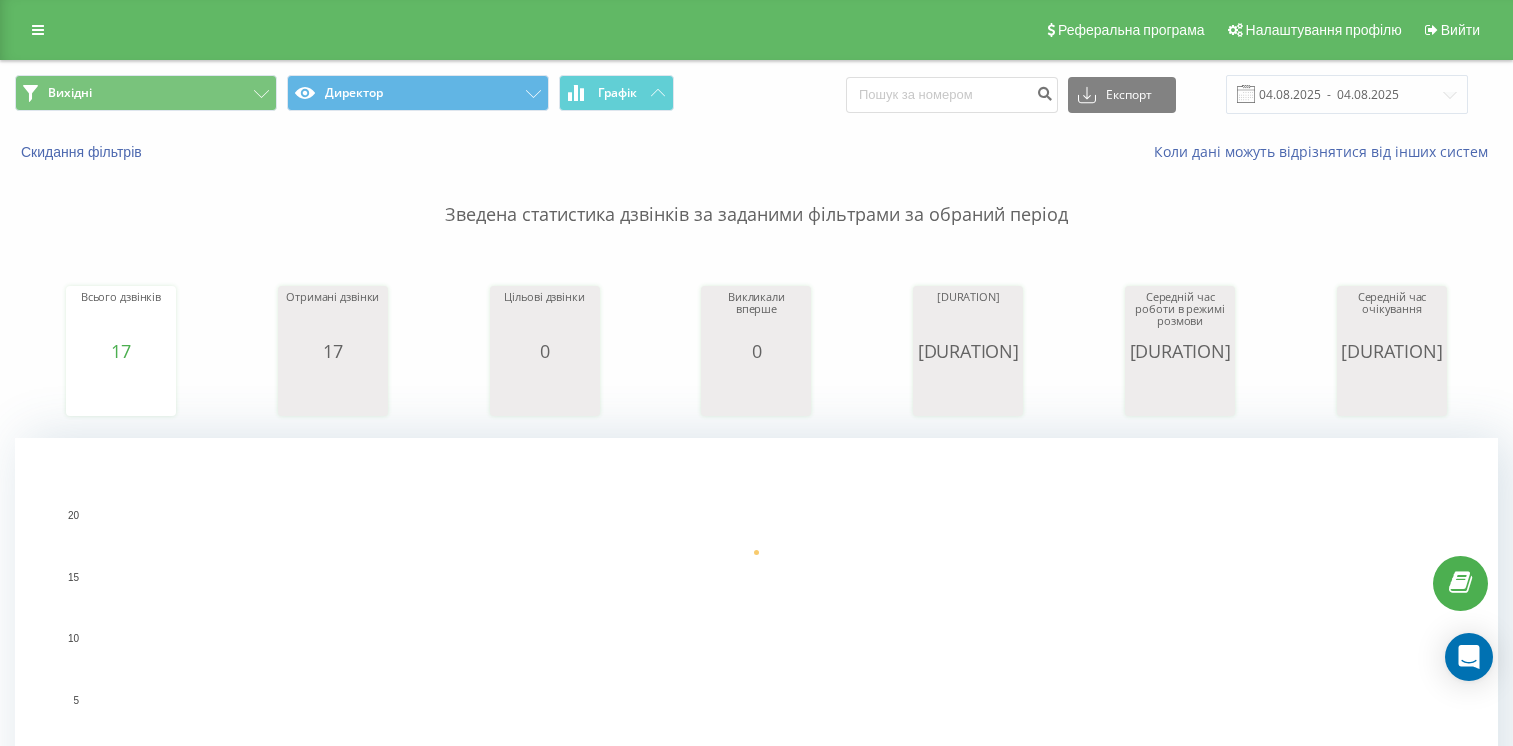 scroll, scrollTop: 0, scrollLeft: 0, axis: both 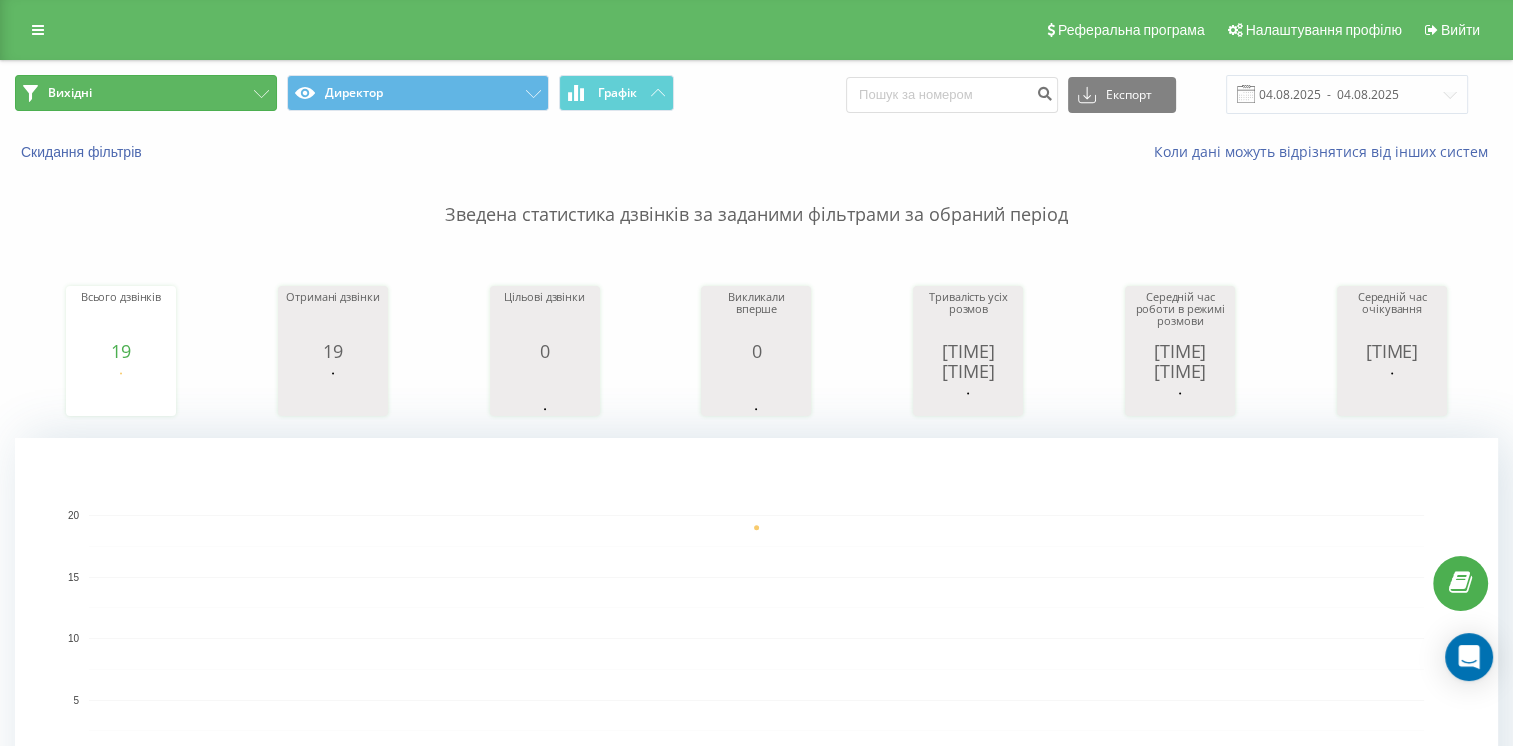 click on "Вихідні" at bounding box center [146, 93] 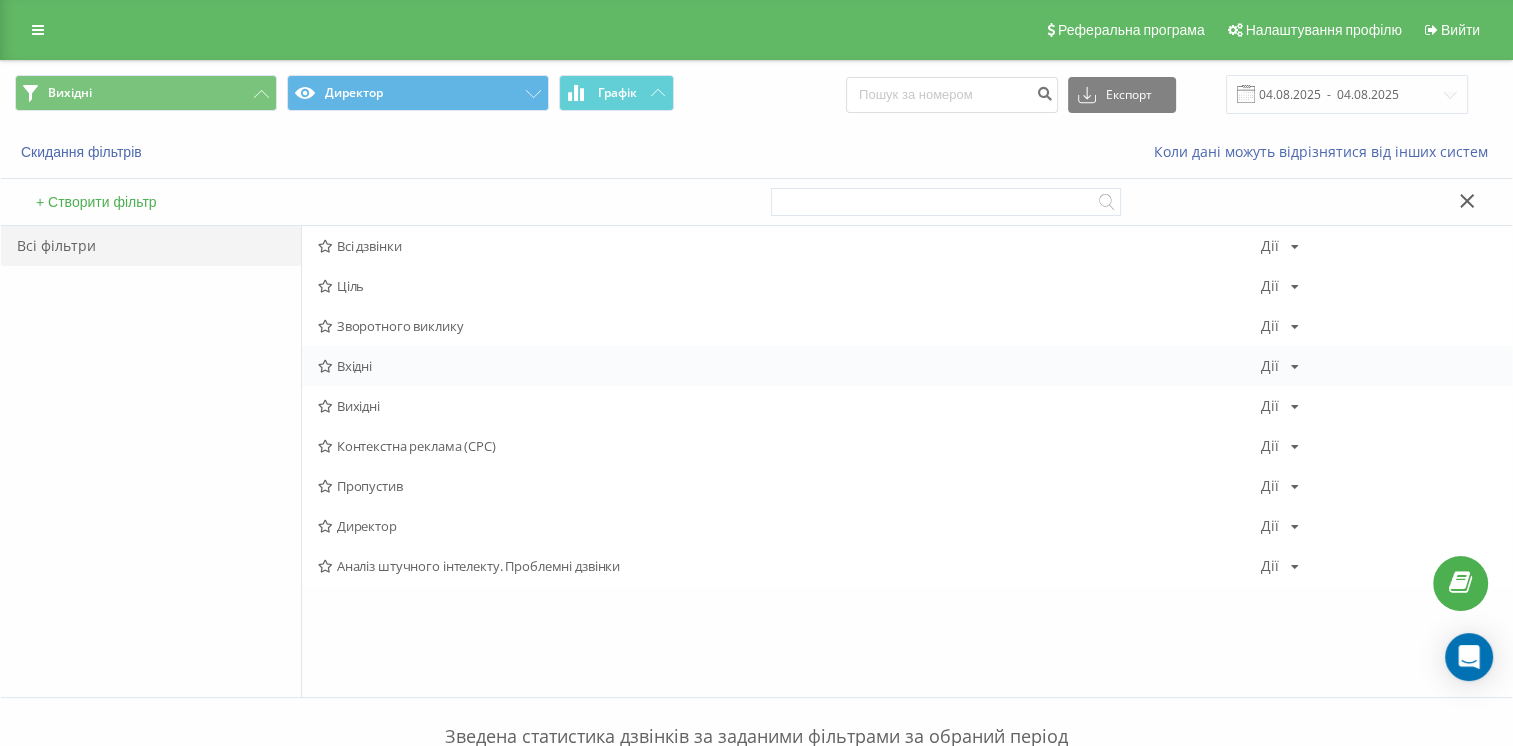 click on "Вхідні" at bounding box center [789, 366] 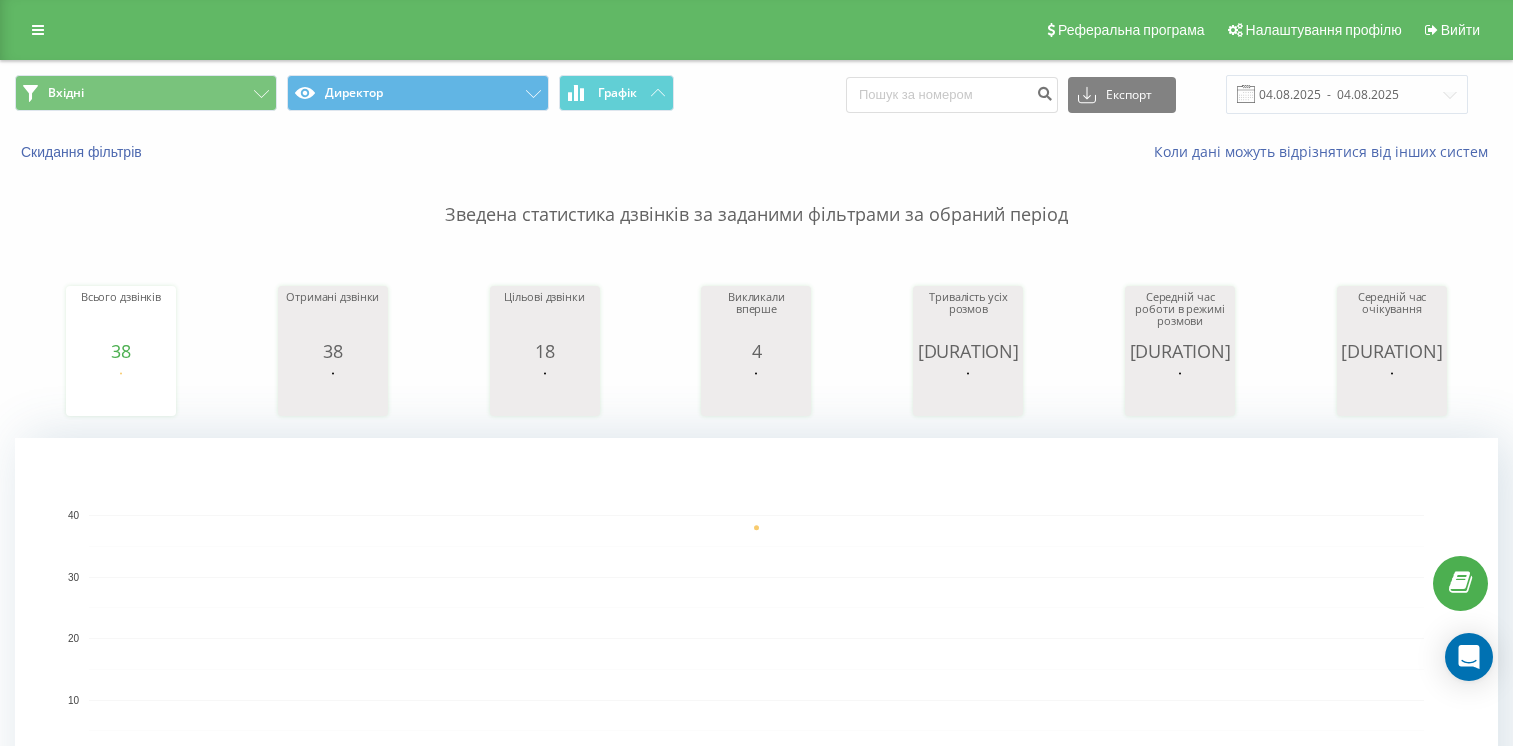 scroll, scrollTop: 0, scrollLeft: 0, axis: both 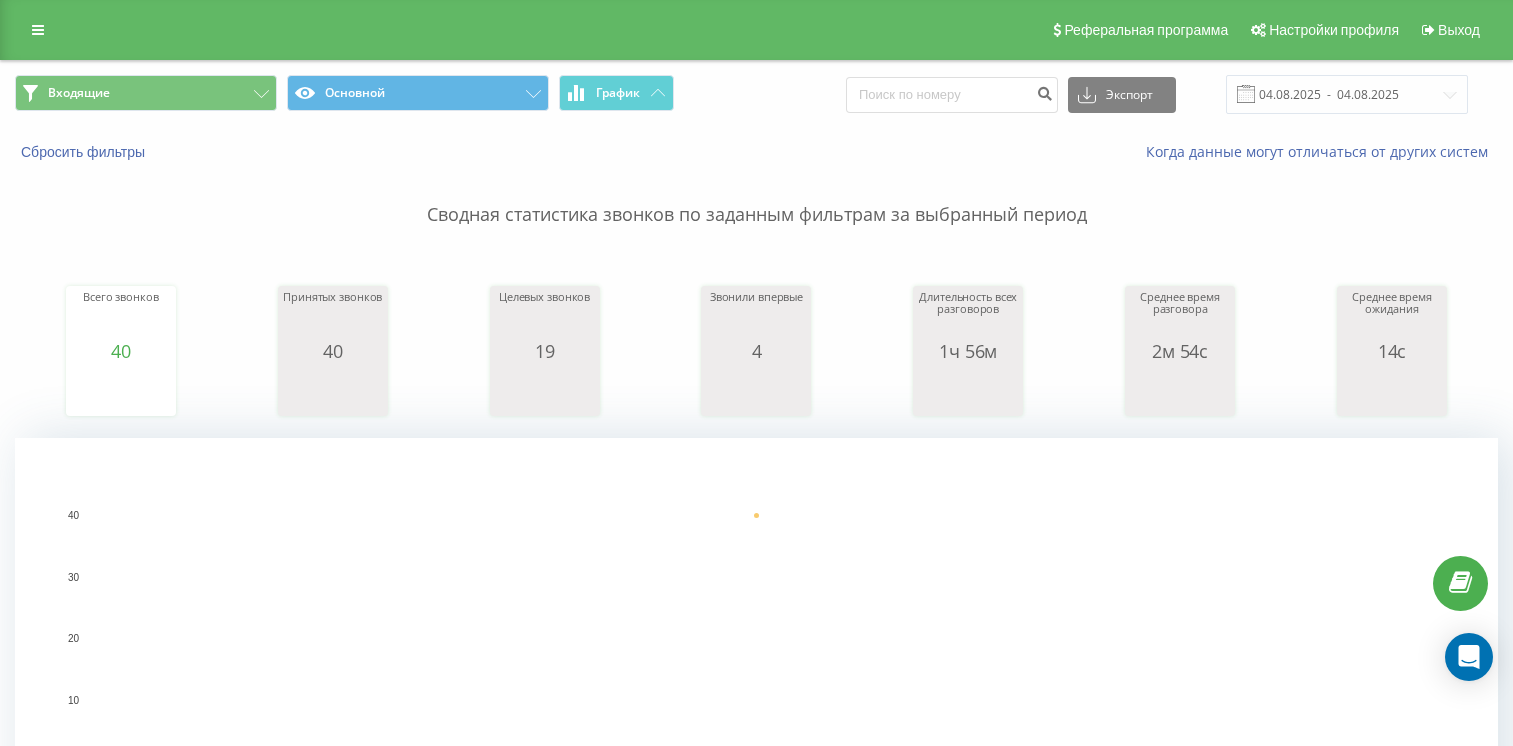 click on "Входящие" at bounding box center (146, 93) 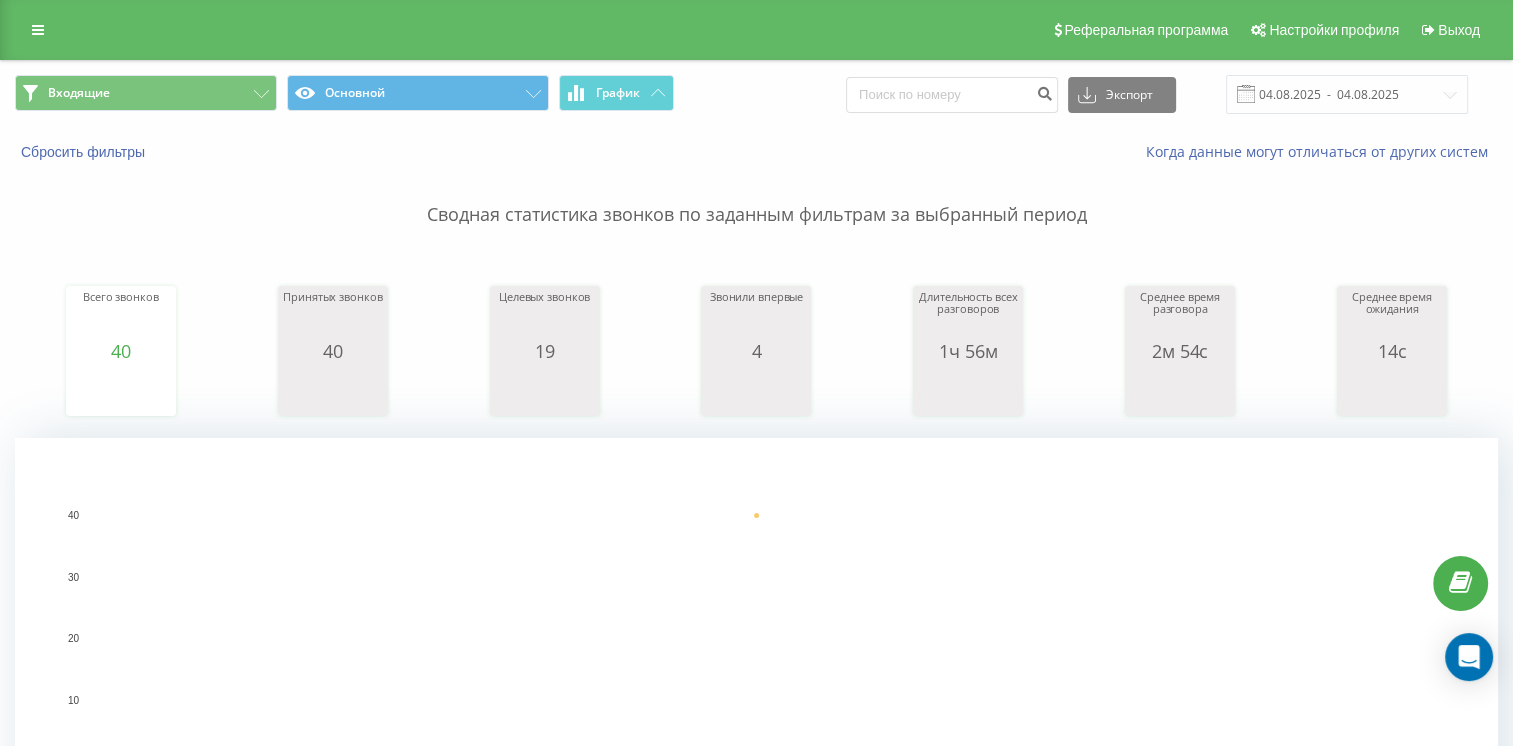 scroll, scrollTop: 0, scrollLeft: 0, axis: both 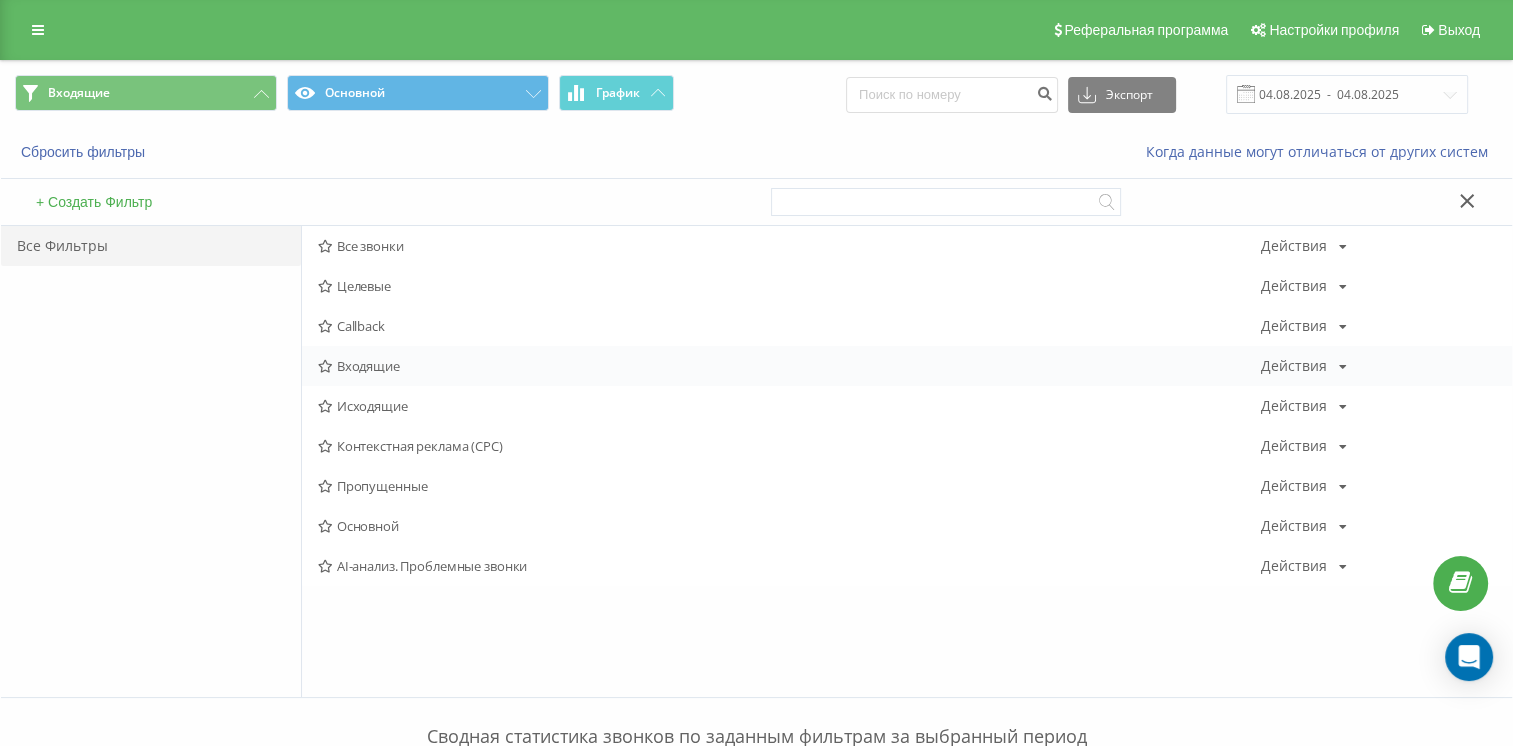 click on "Входящие Действия Редактировать Копировать Удалить По умолчанию Поделиться" at bounding box center (907, 366) 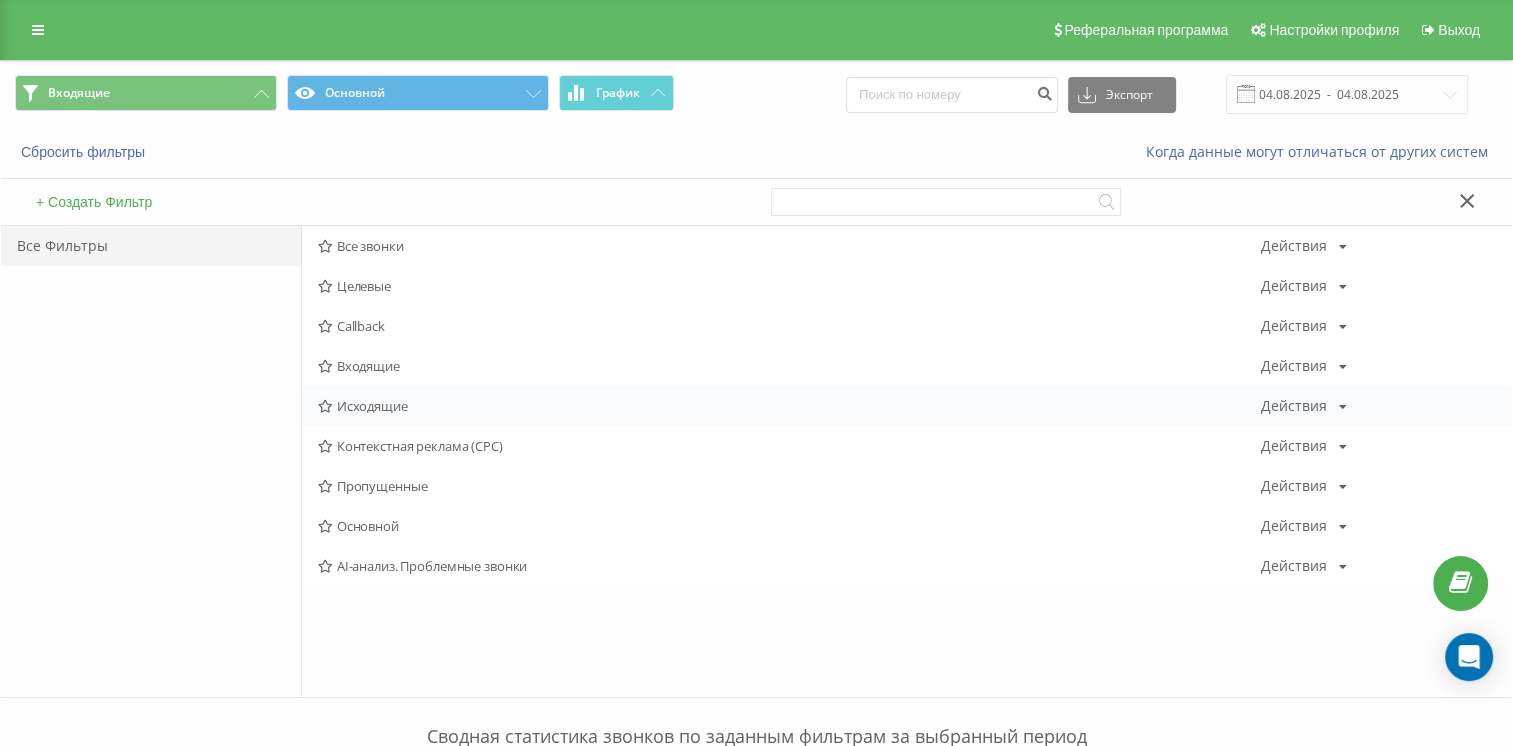 click on "Исходящие Действия Редактировать Копировать Удалить По умолчанию Поделиться" at bounding box center [907, 406] 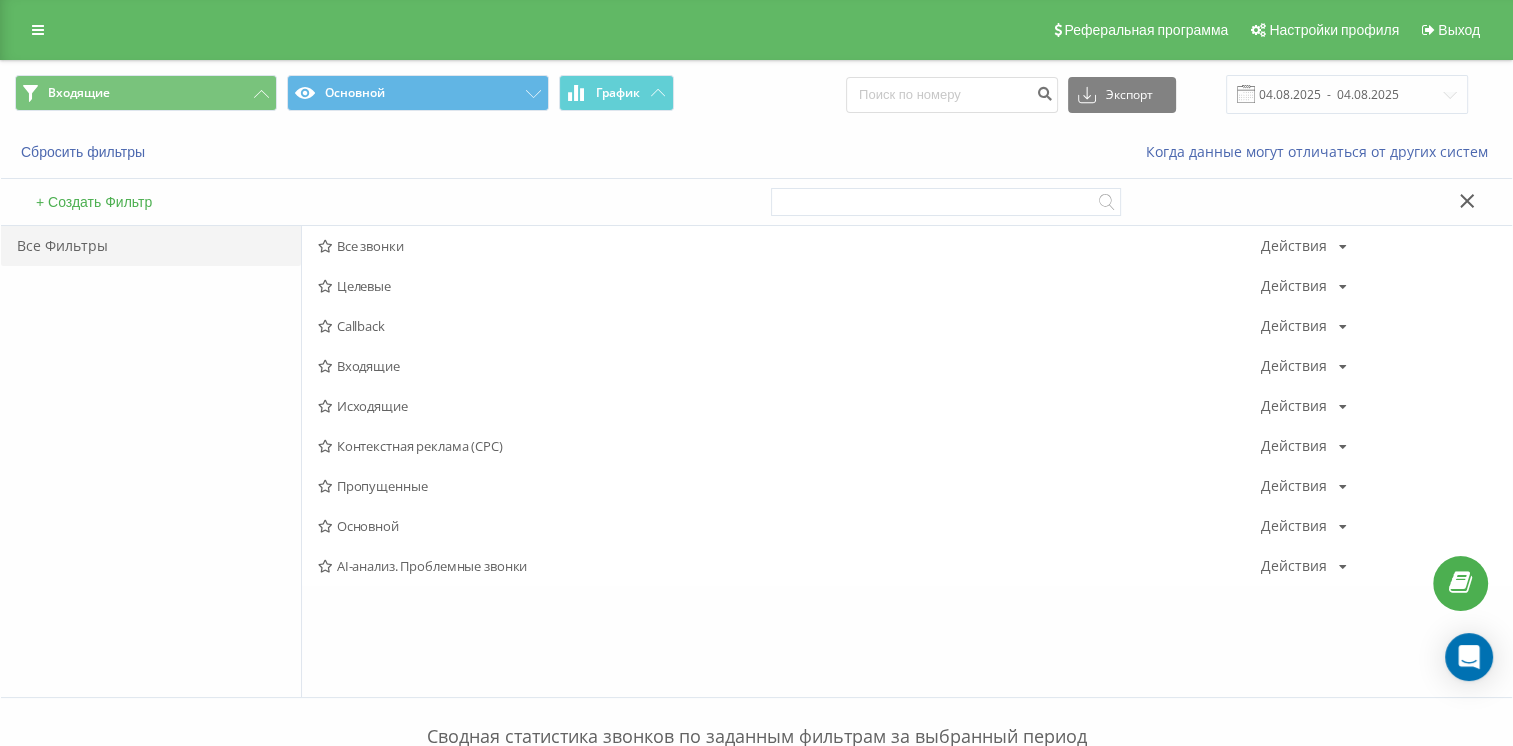 click on "Исходящие" at bounding box center [789, 406] 